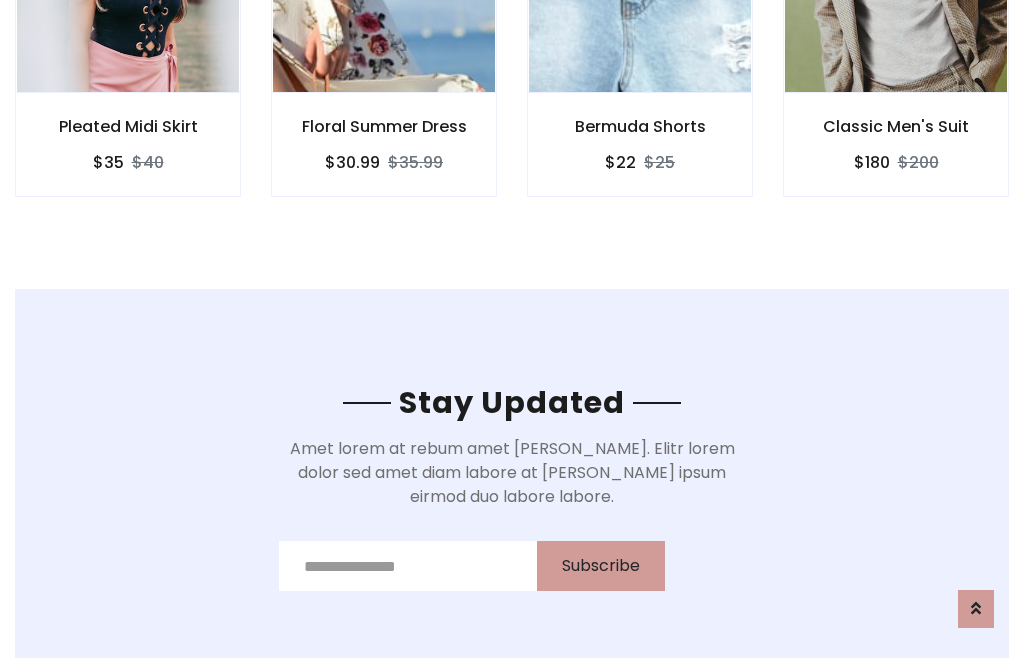 scroll, scrollTop: 3012, scrollLeft: 0, axis: vertical 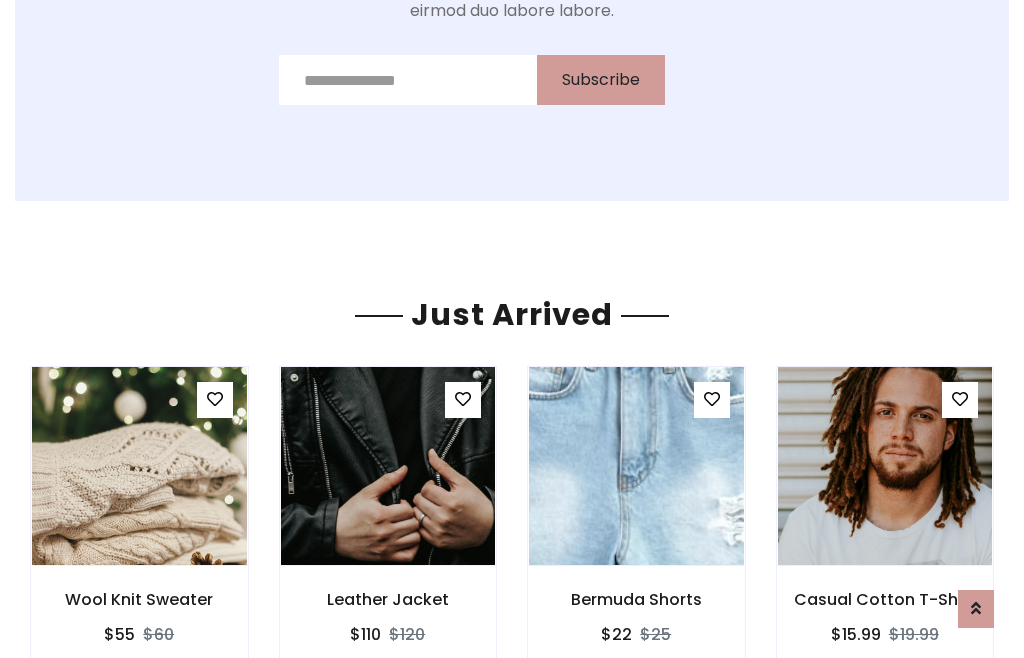click on "Bermuda Shorts
$22
$25" at bounding box center (640, -428) 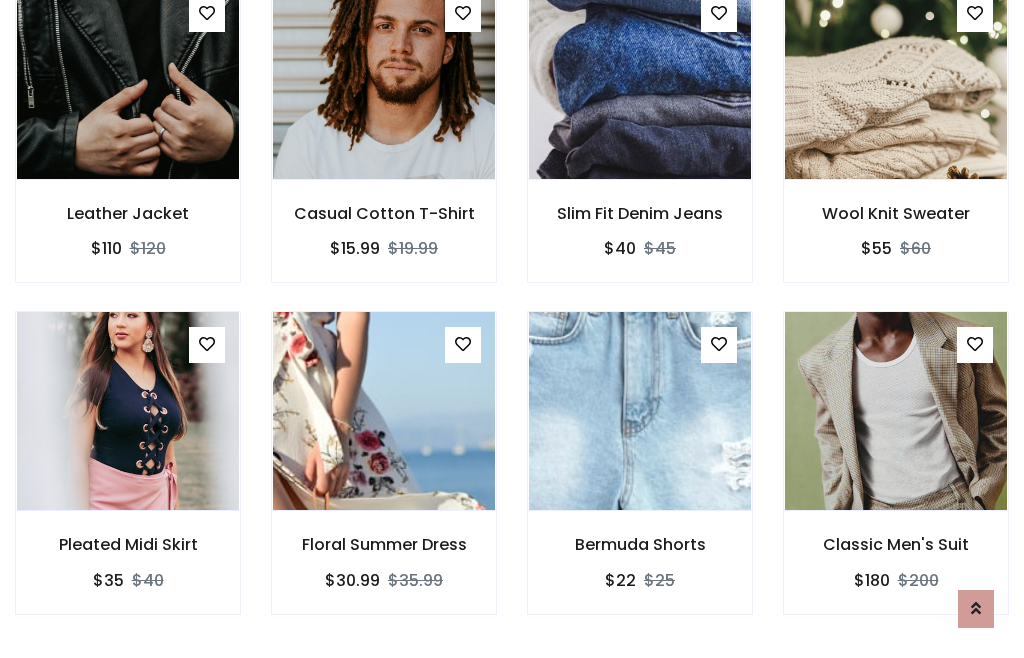 click on "Bermuda Shorts
$22
$25" at bounding box center [640, 476] 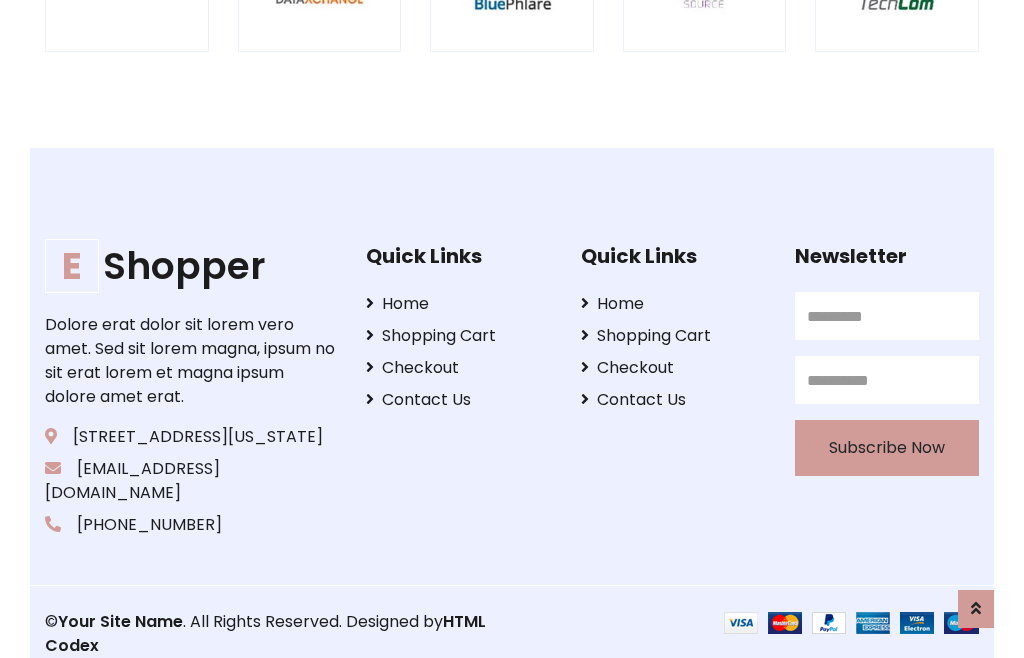 scroll, scrollTop: 3807, scrollLeft: 0, axis: vertical 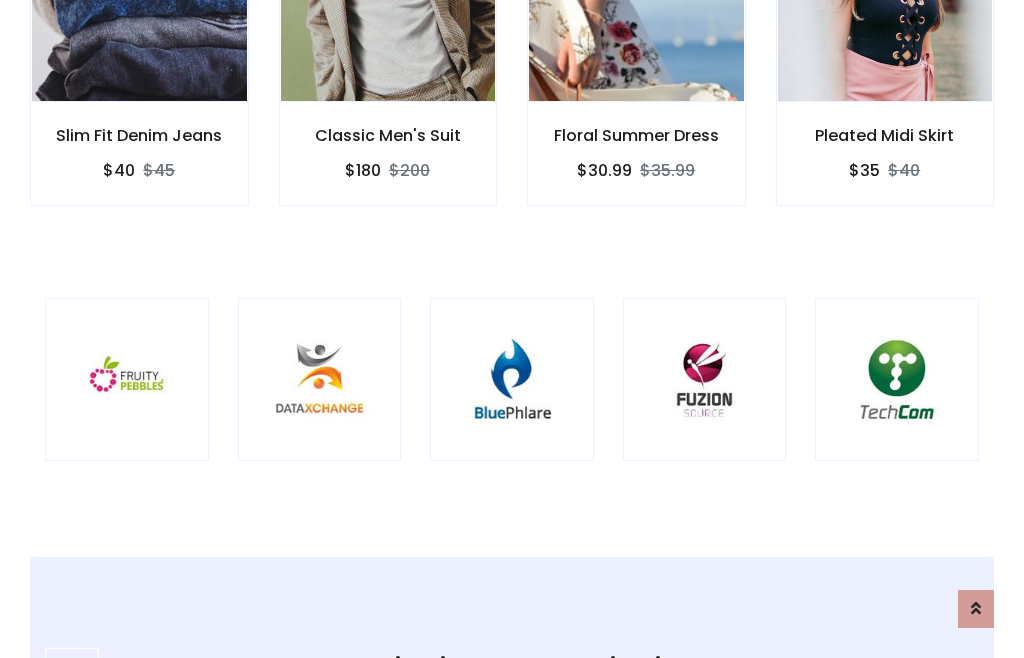 click at bounding box center [512, 380] 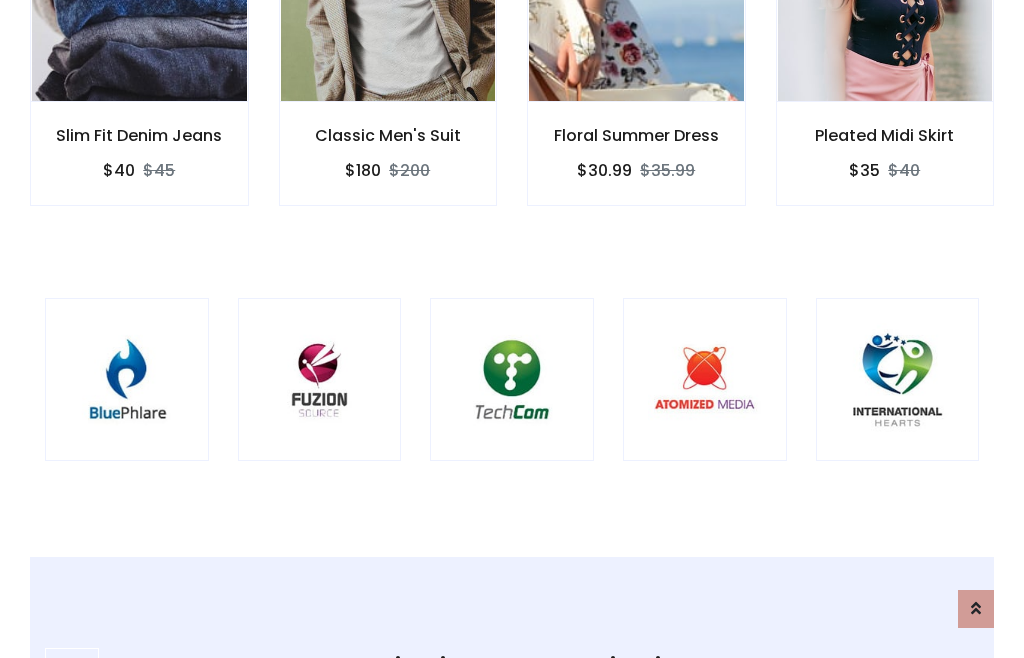click at bounding box center (512, 380) 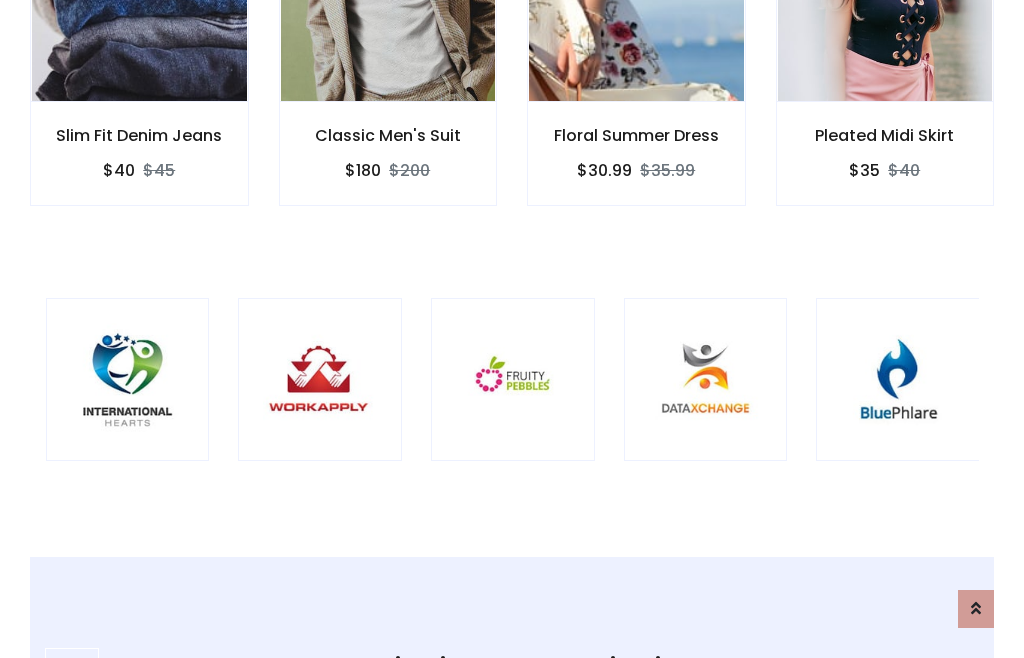click at bounding box center [513, 380] 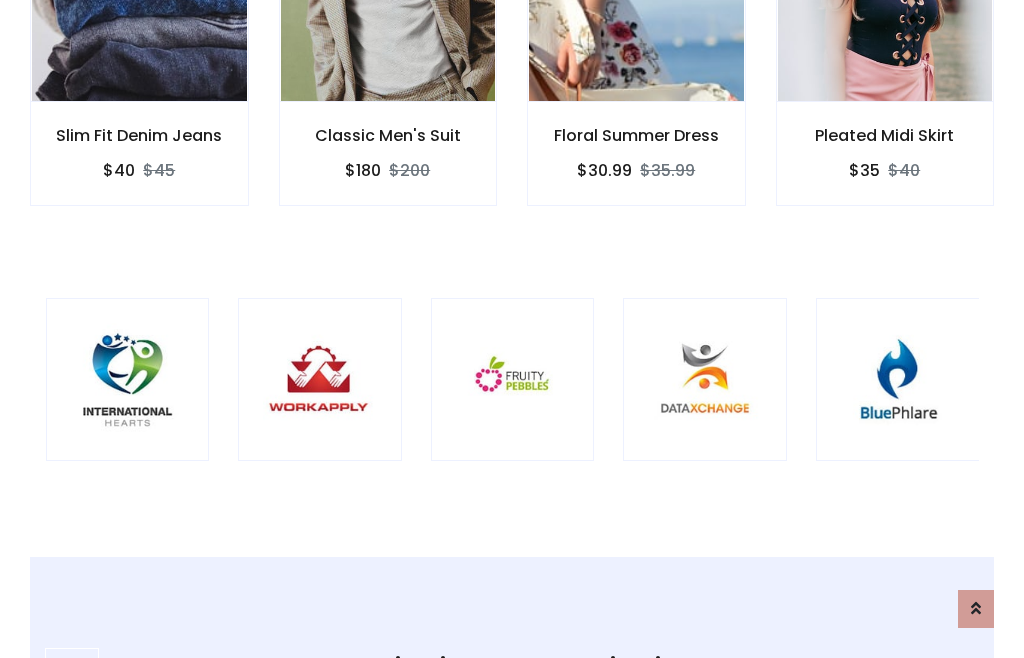 click at bounding box center [513, 380] 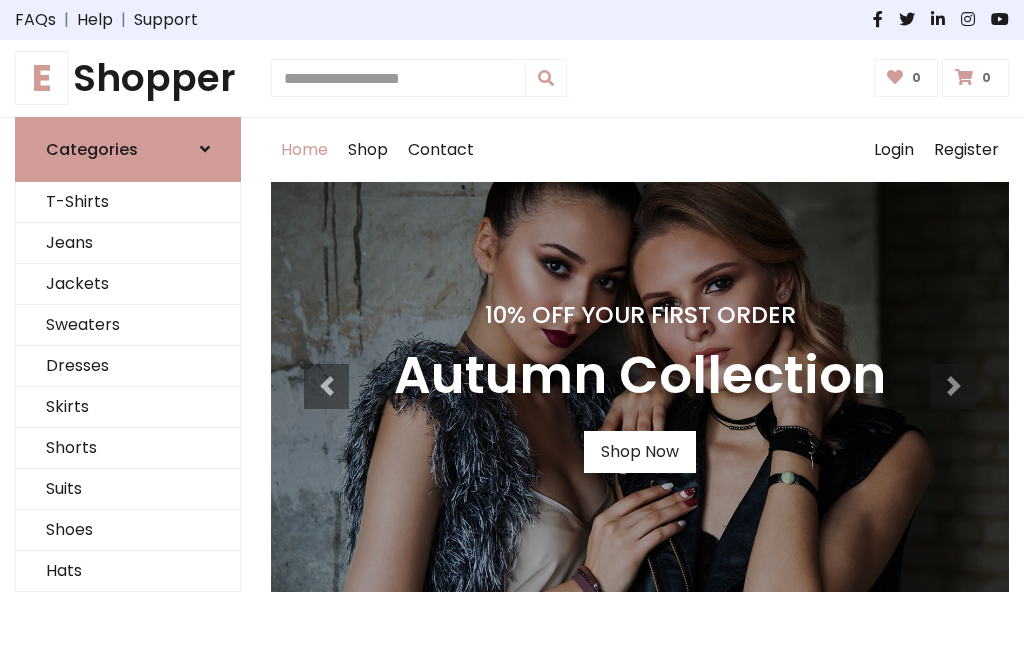 scroll, scrollTop: 0, scrollLeft: 0, axis: both 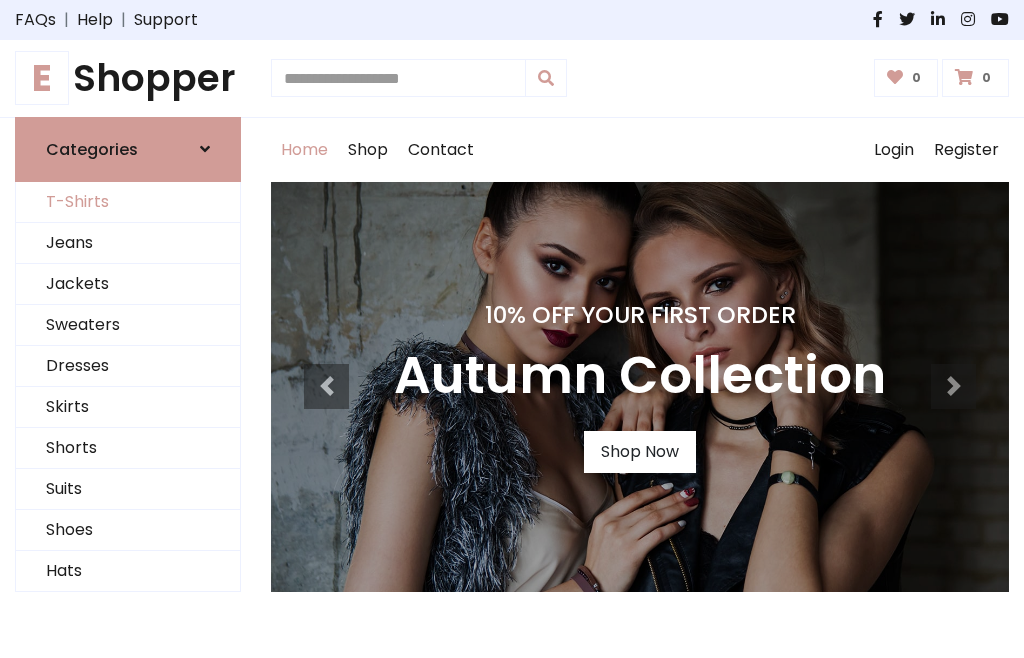 click on "T-Shirts" at bounding box center [128, 202] 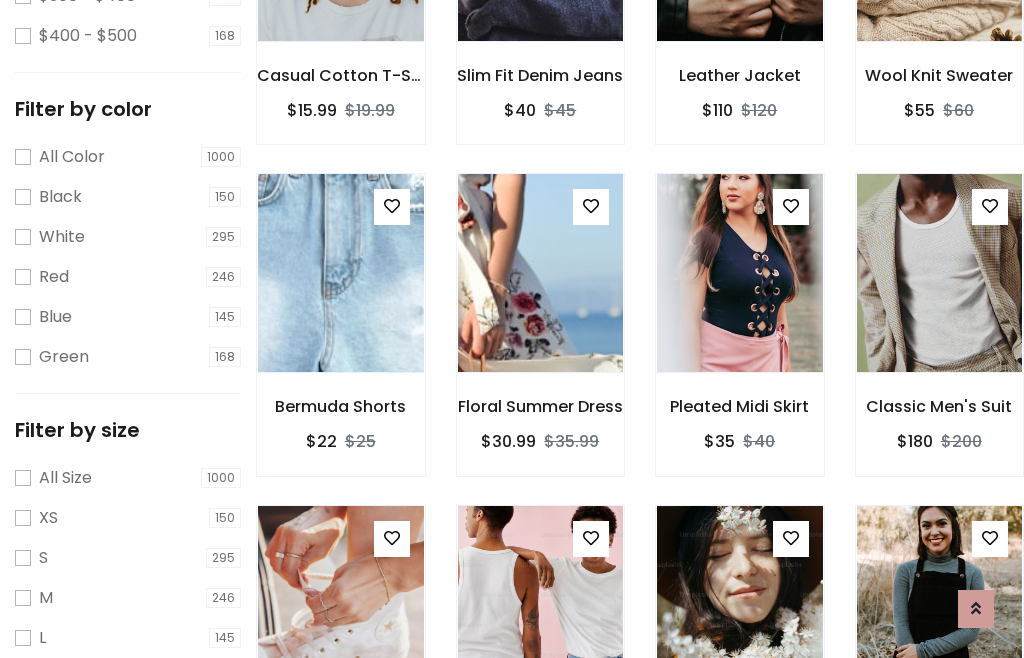 scroll, scrollTop: 185, scrollLeft: 0, axis: vertical 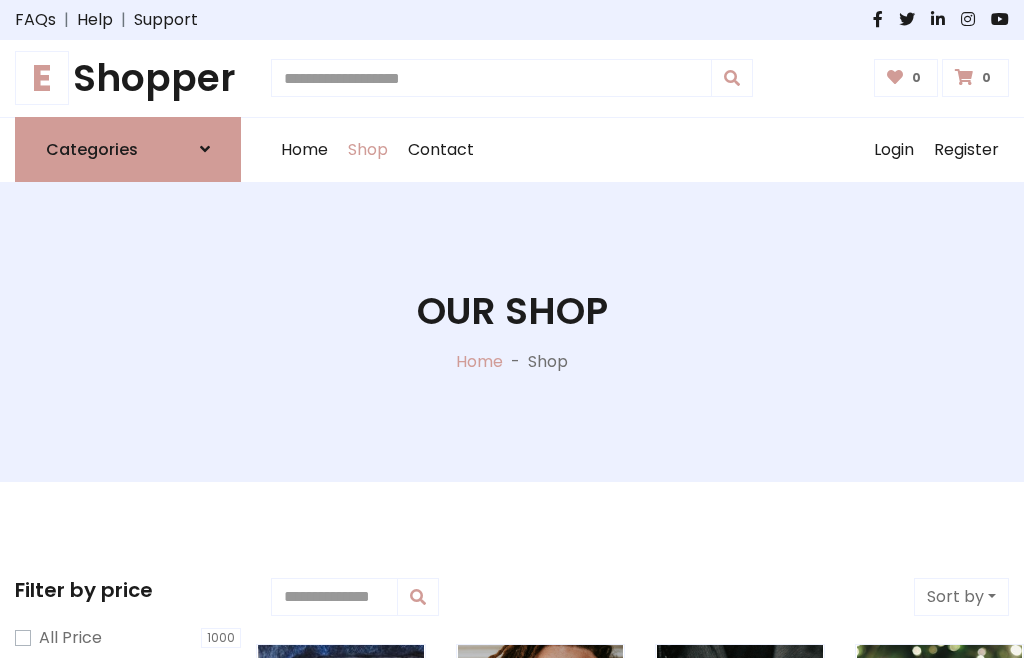 click on "E Shopper" at bounding box center [128, 78] 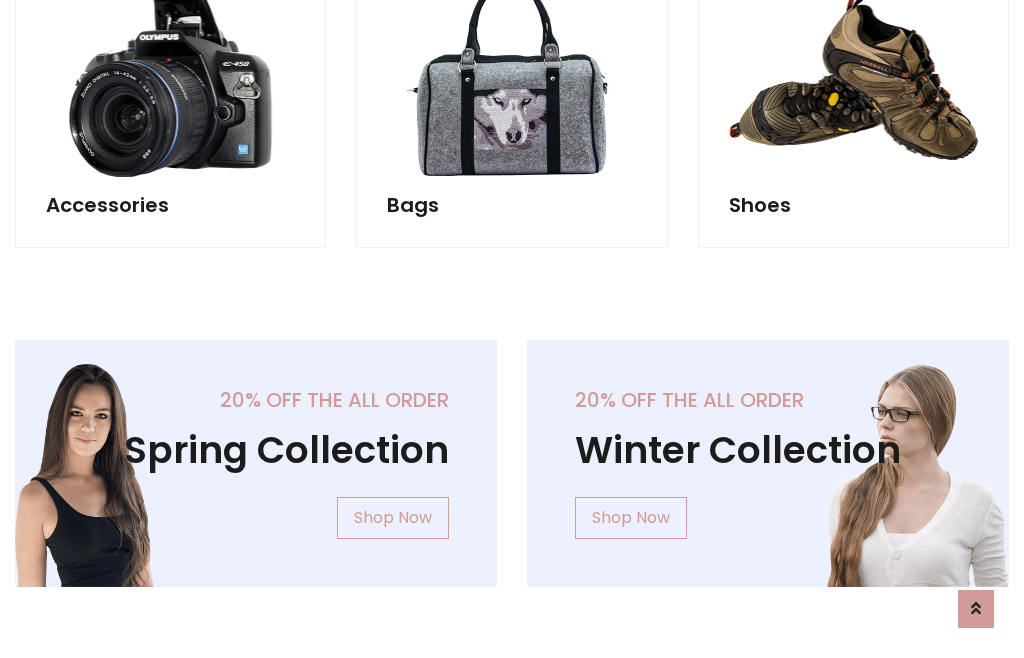 scroll, scrollTop: 1943, scrollLeft: 0, axis: vertical 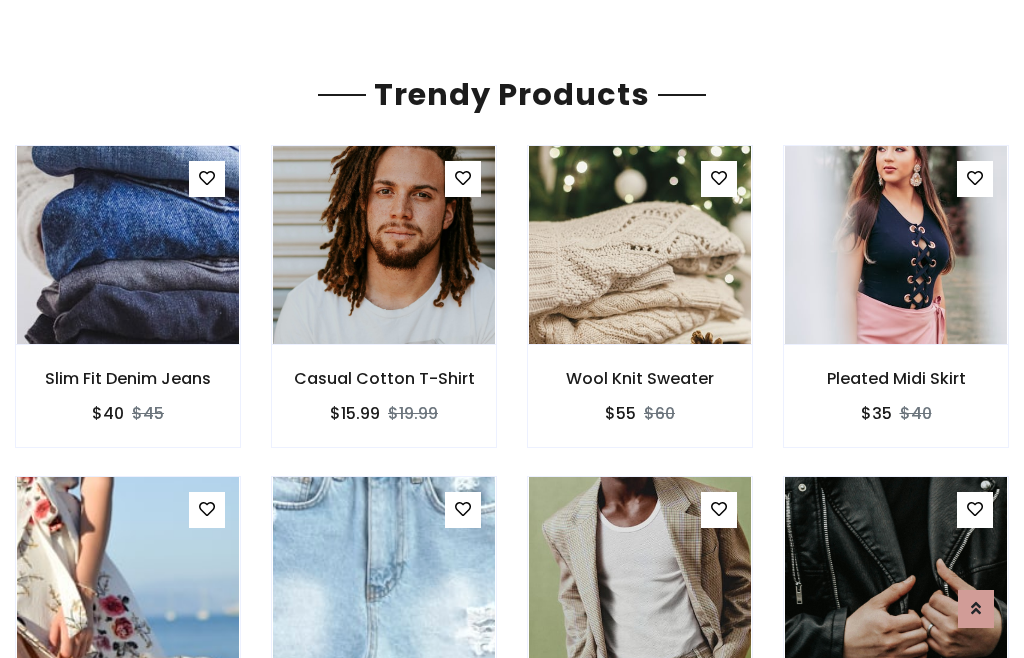 click on "Shop" at bounding box center (368, -1793) 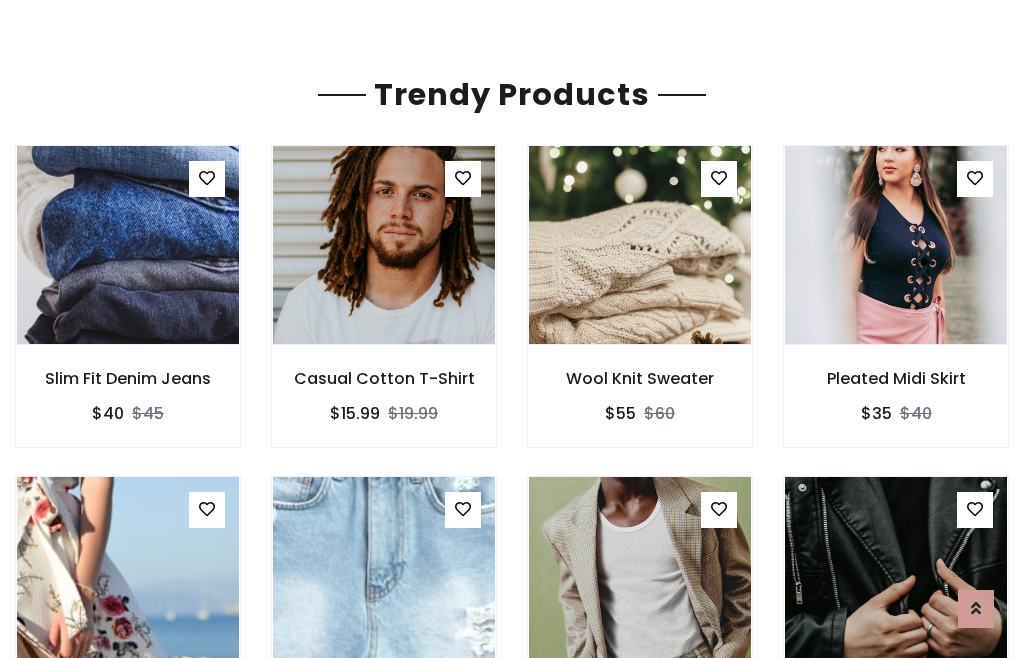 scroll, scrollTop: 0, scrollLeft: 0, axis: both 